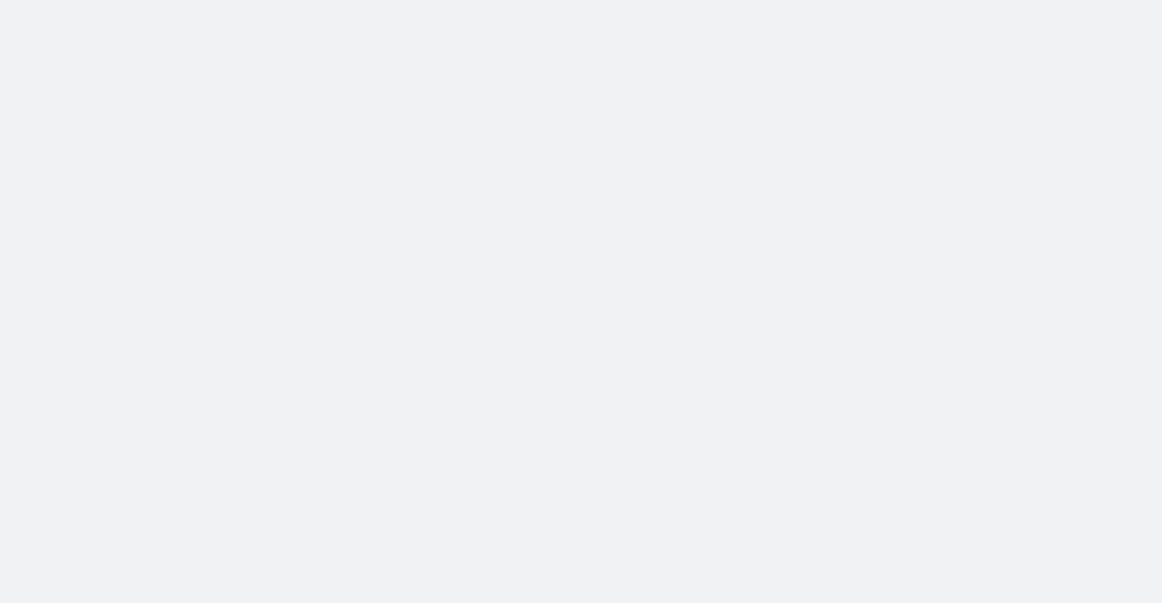 scroll, scrollTop: 0, scrollLeft: 0, axis: both 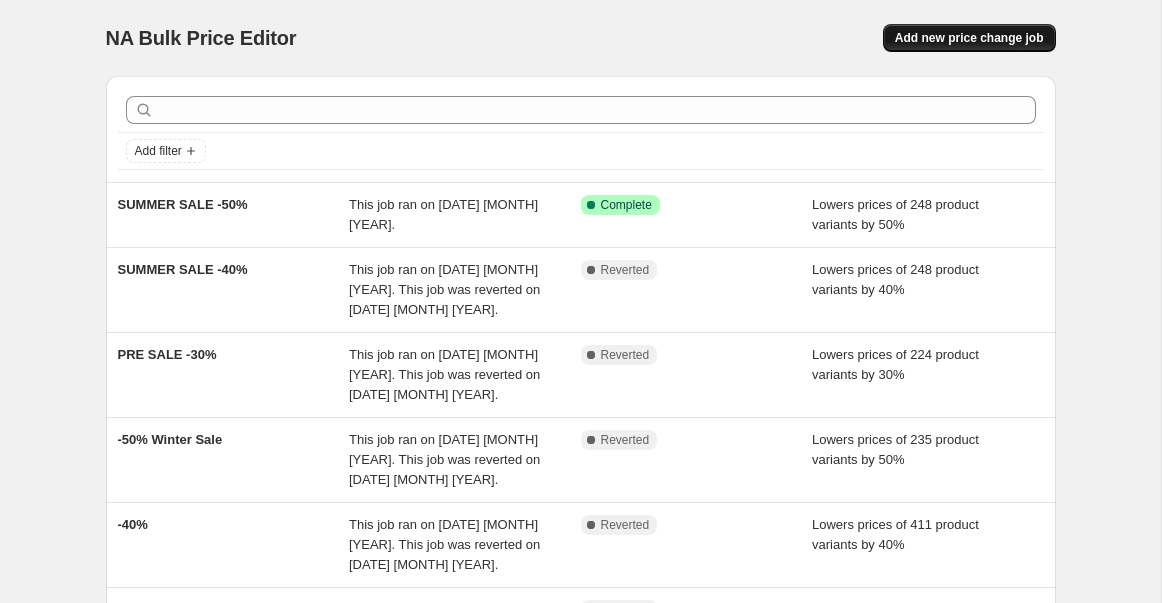 click on "Add new price change job" at bounding box center (969, 38) 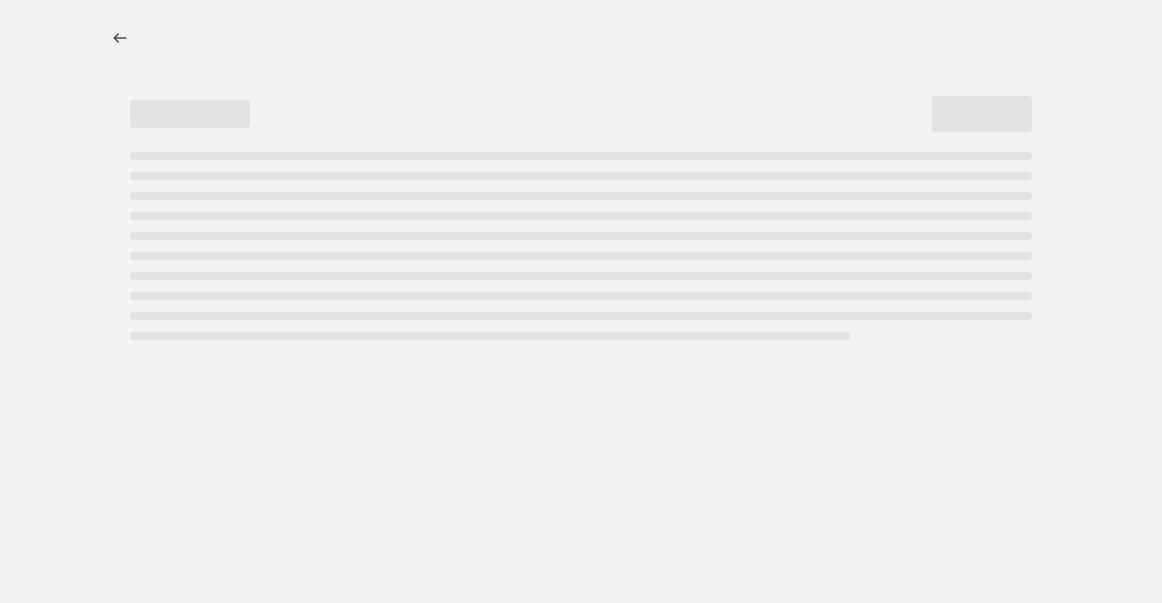 select on "percentage" 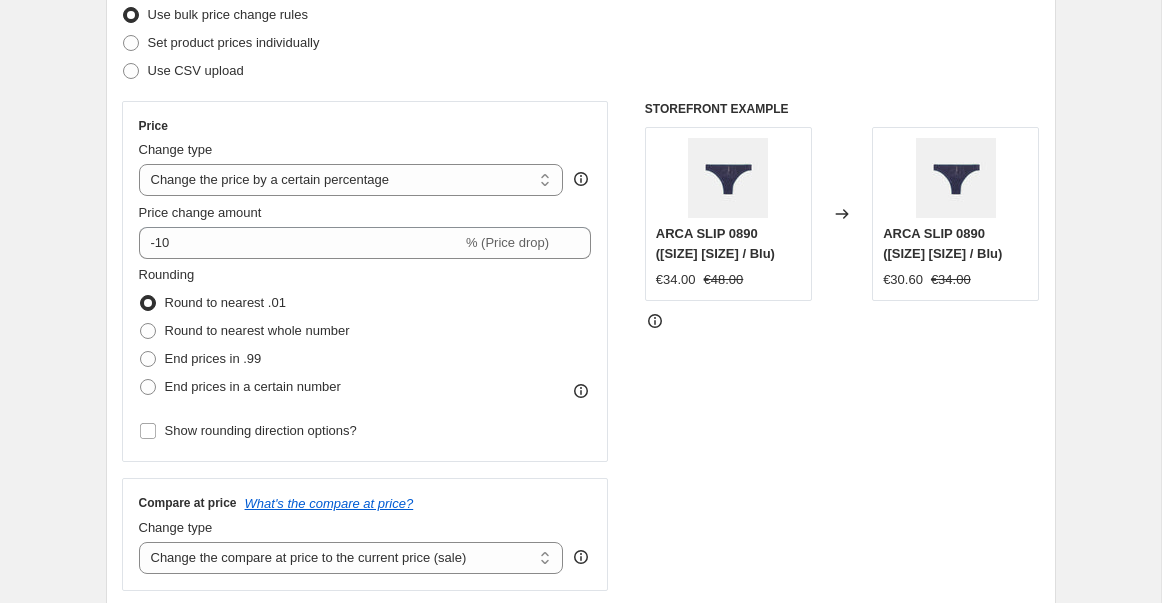 scroll, scrollTop: 275, scrollLeft: 0, axis: vertical 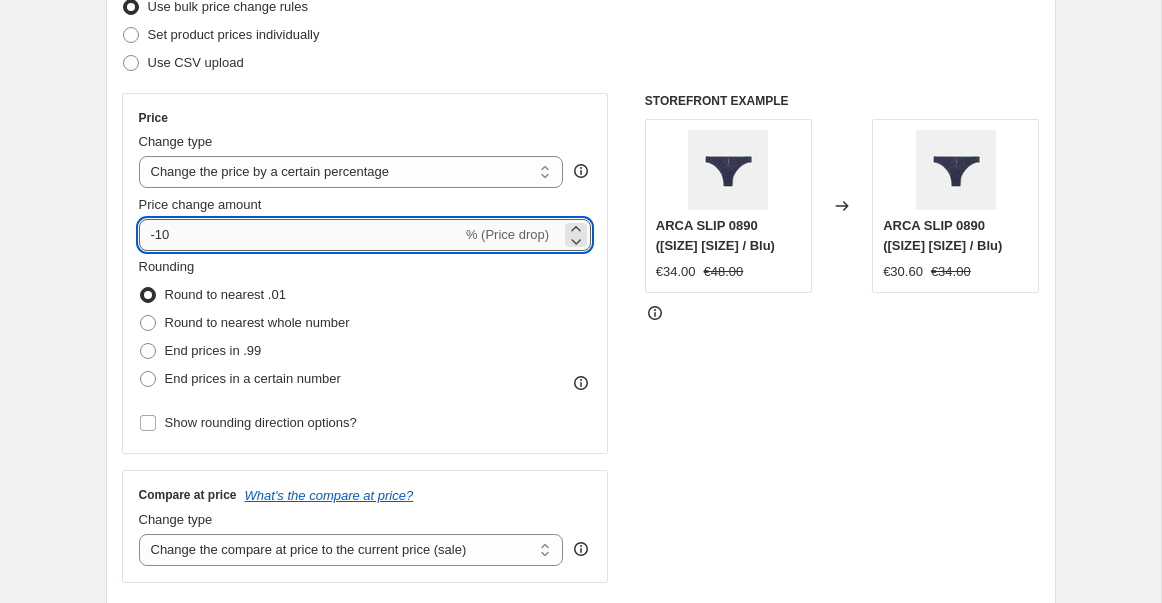 click on "-10" at bounding box center [300, 235] 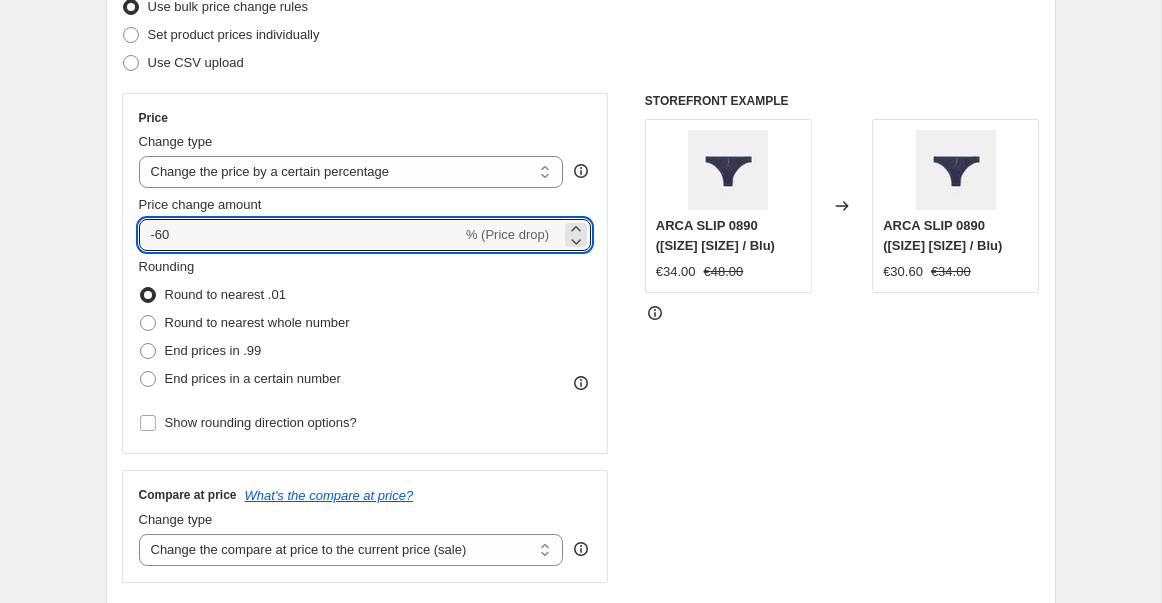 type on "-60" 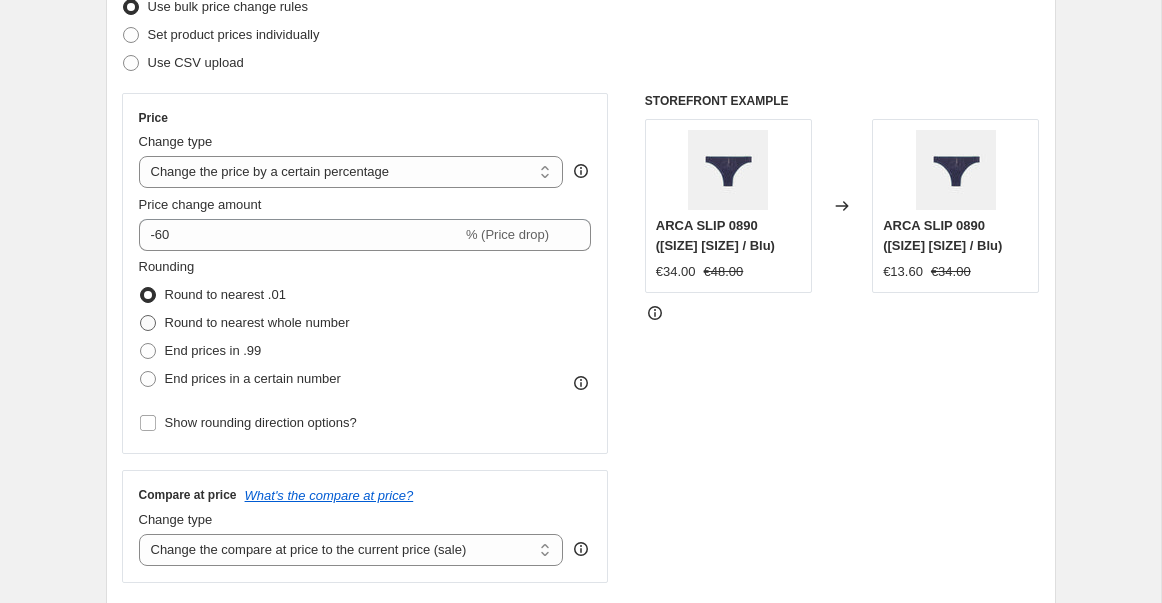 click on "Round to nearest whole number" at bounding box center (257, 322) 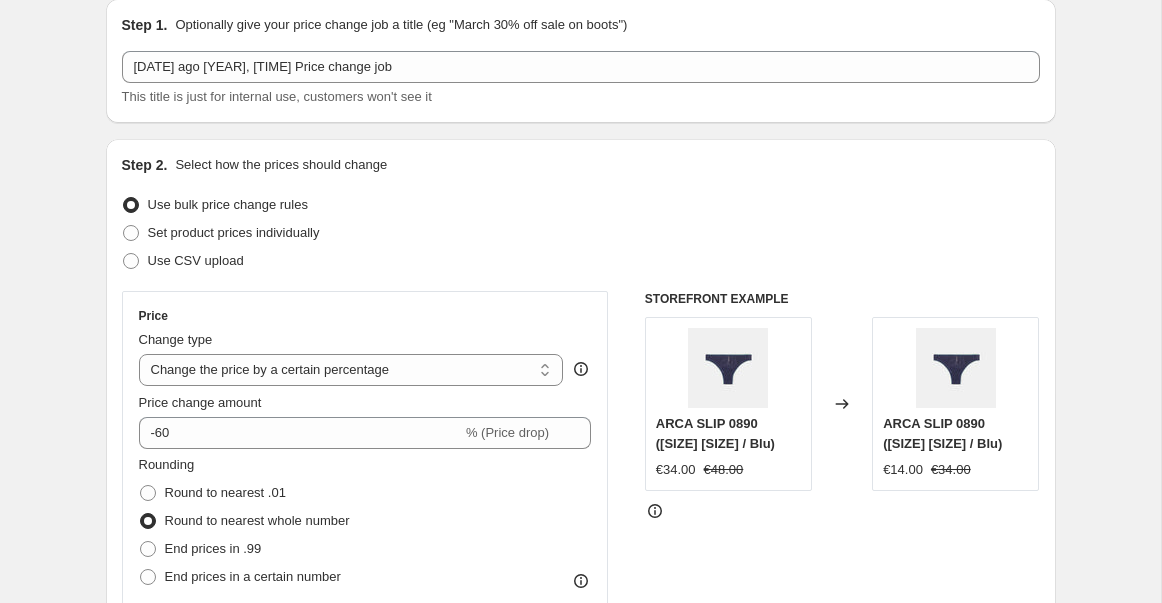 scroll, scrollTop: 0, scrollLeft: 0, axis: both 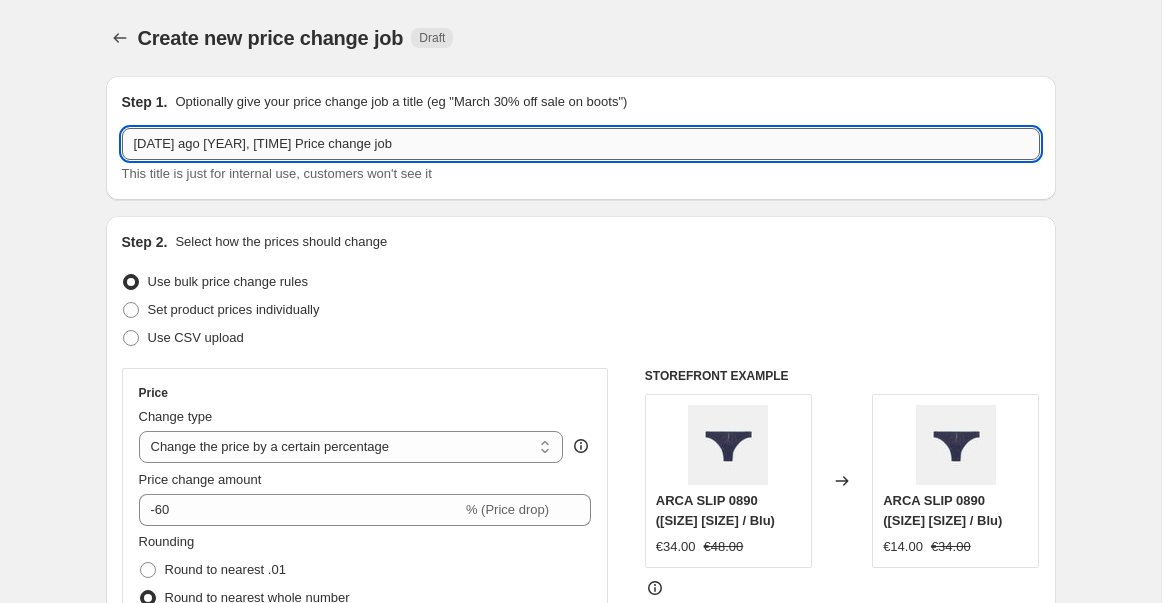 click on "[DATE] ago [YEAR], [TIME] Price change job" at bounding box center (581, 144) 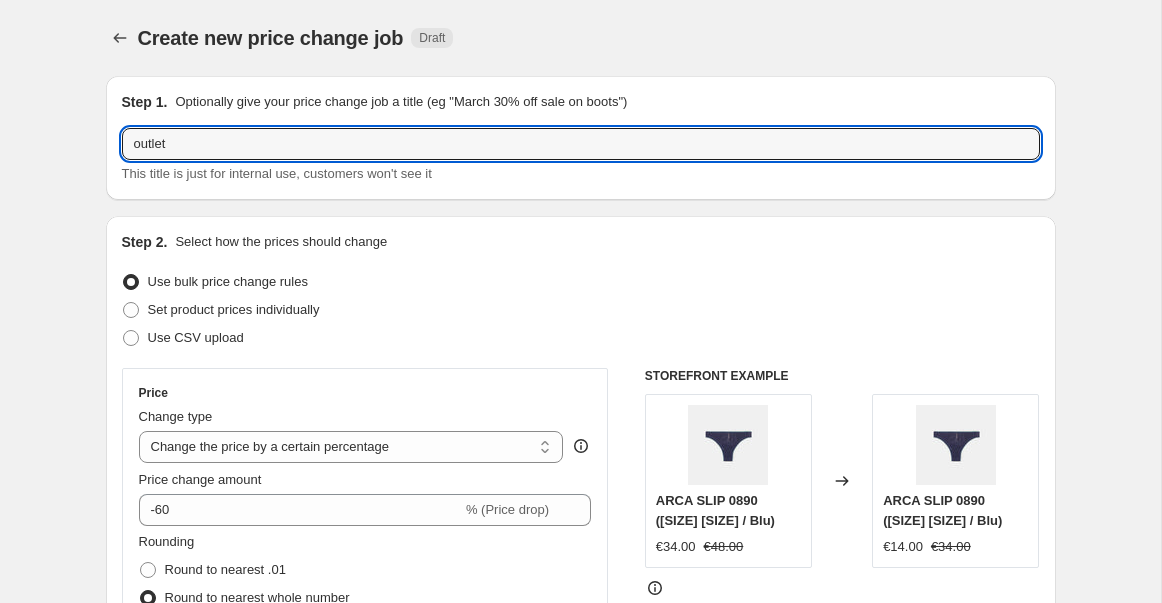 type on "outlet" 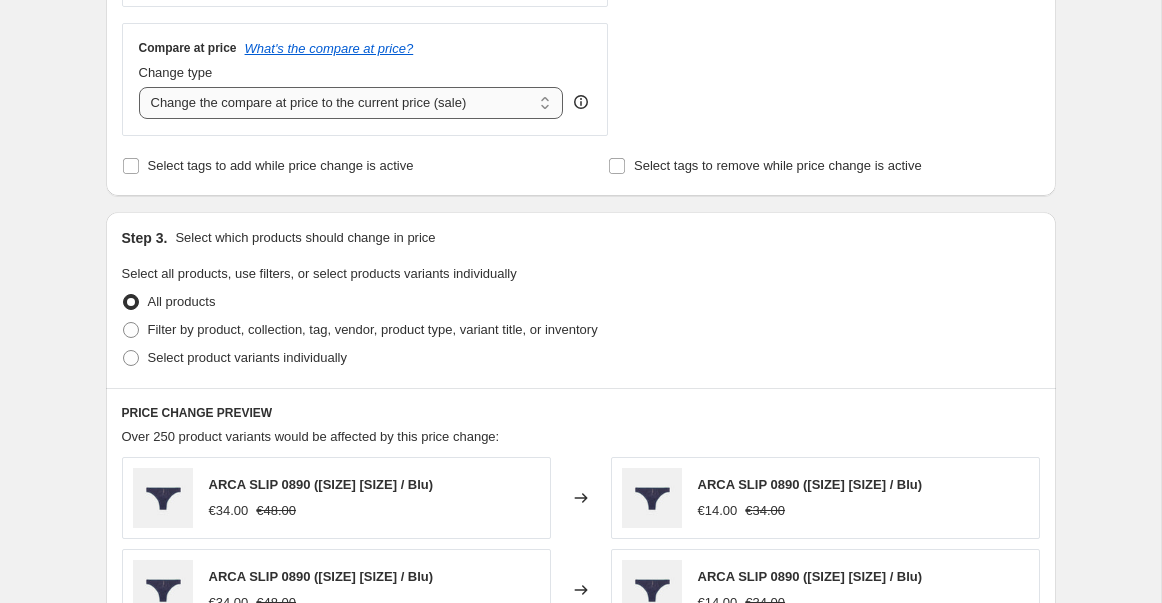 scroll, scrollTop: 723, scrollLeft: 0, axis: vertical 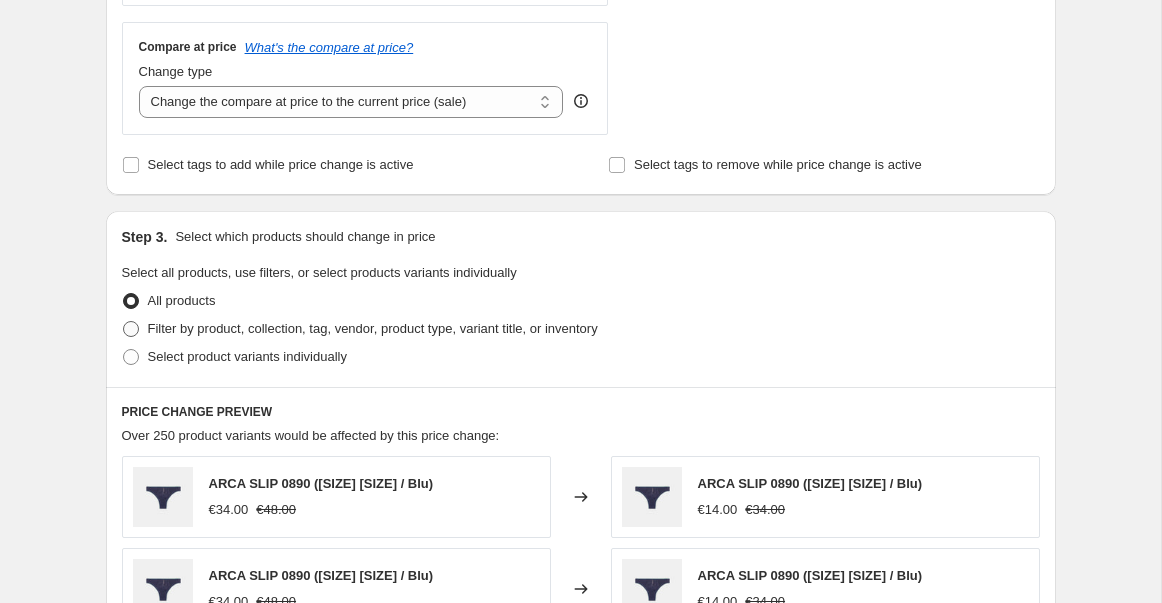 click on "Filter by product, collection, tag, vendor, product type, variant title, or inventory" at bounding box center [373, 328] 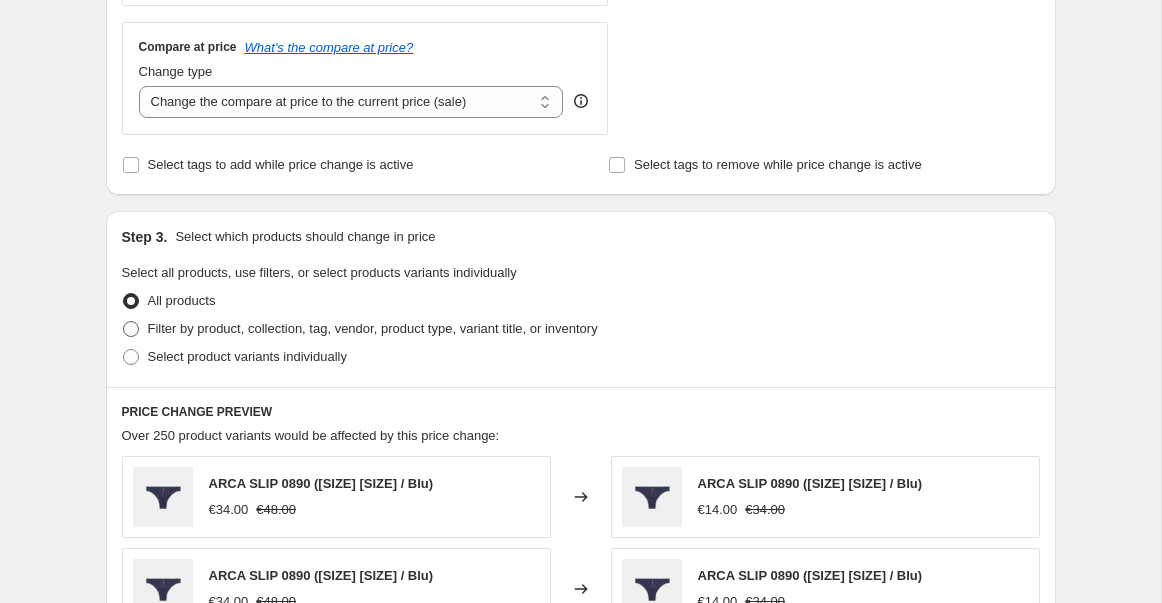 radio on "true" 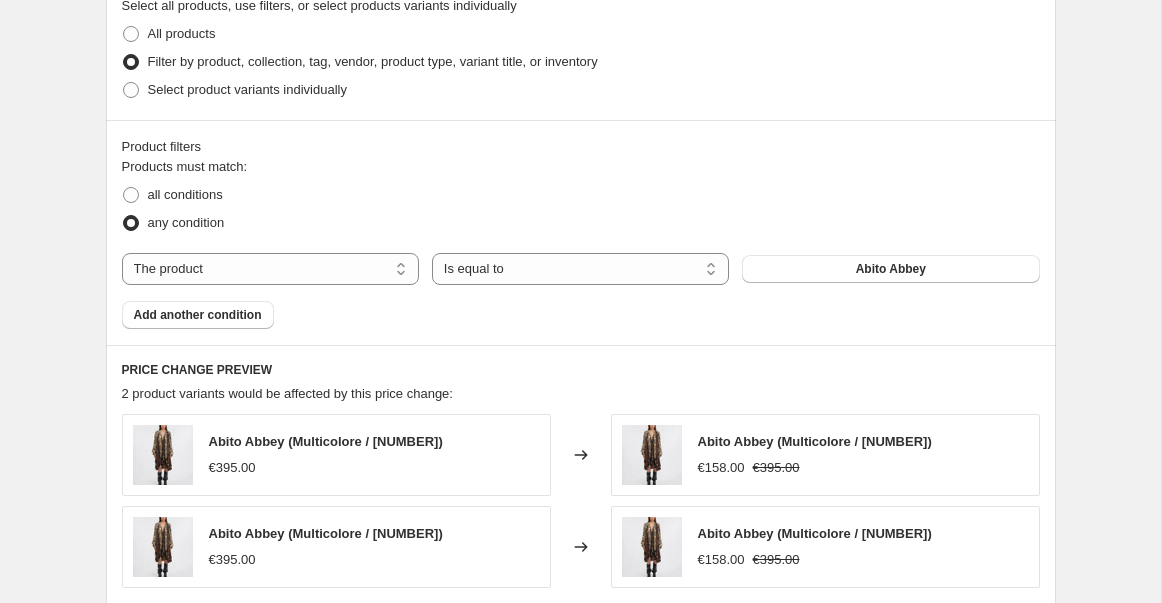 scroll, scrollTop: 992, scrollLeft: 0, axis: vertical 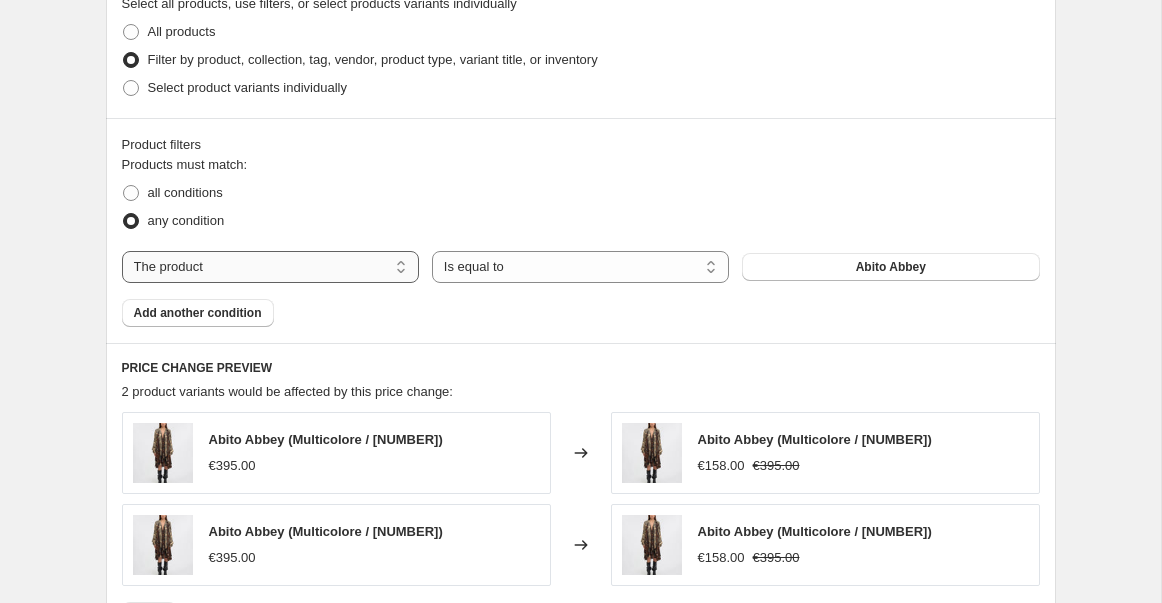 click on "The product The product's collection The product's tag The product's vendor The product's type The product's status The variant's title Inventory quantity" at bounding box center (270, 267) 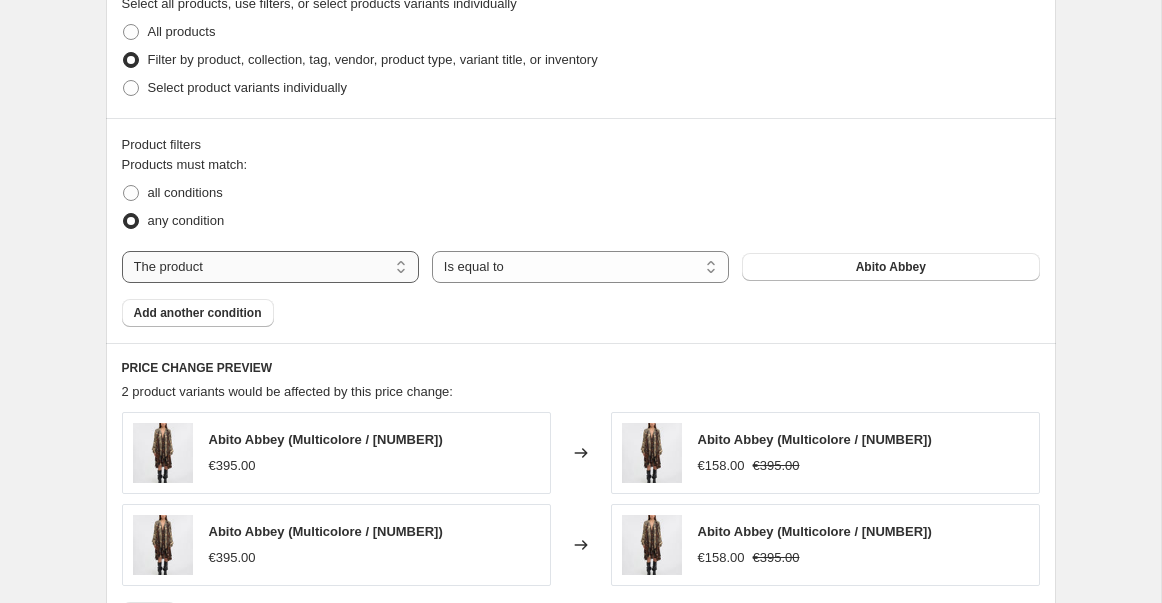 select on "tag" 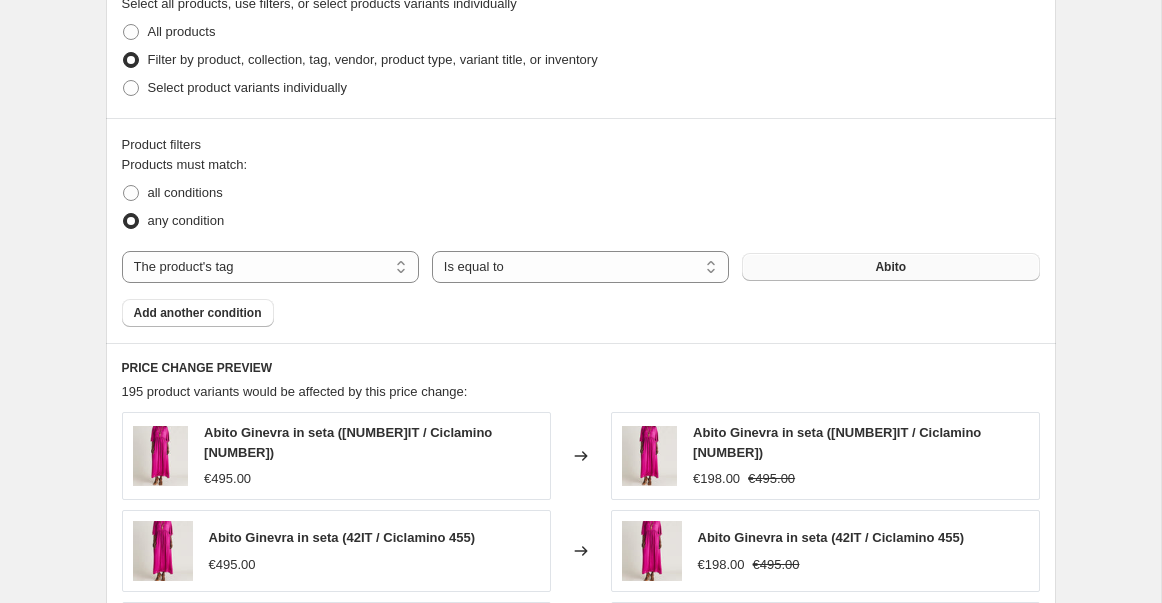 click on "Abito" at bounding box center (890, 267) 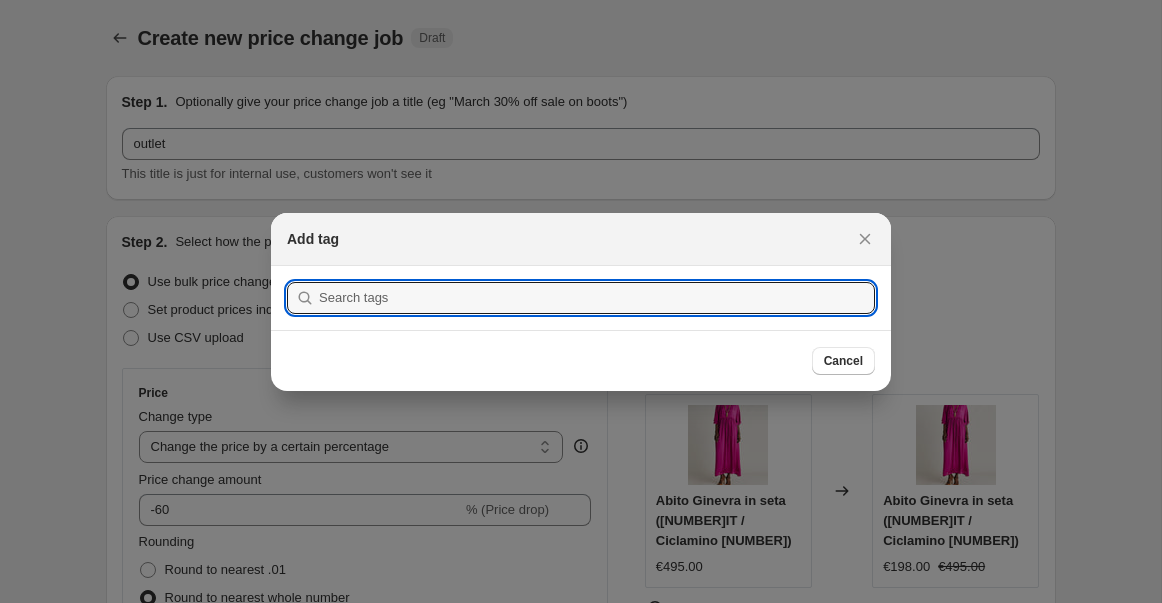 scroll, scrollTop: 0, scrollLeft: 0, axis: both 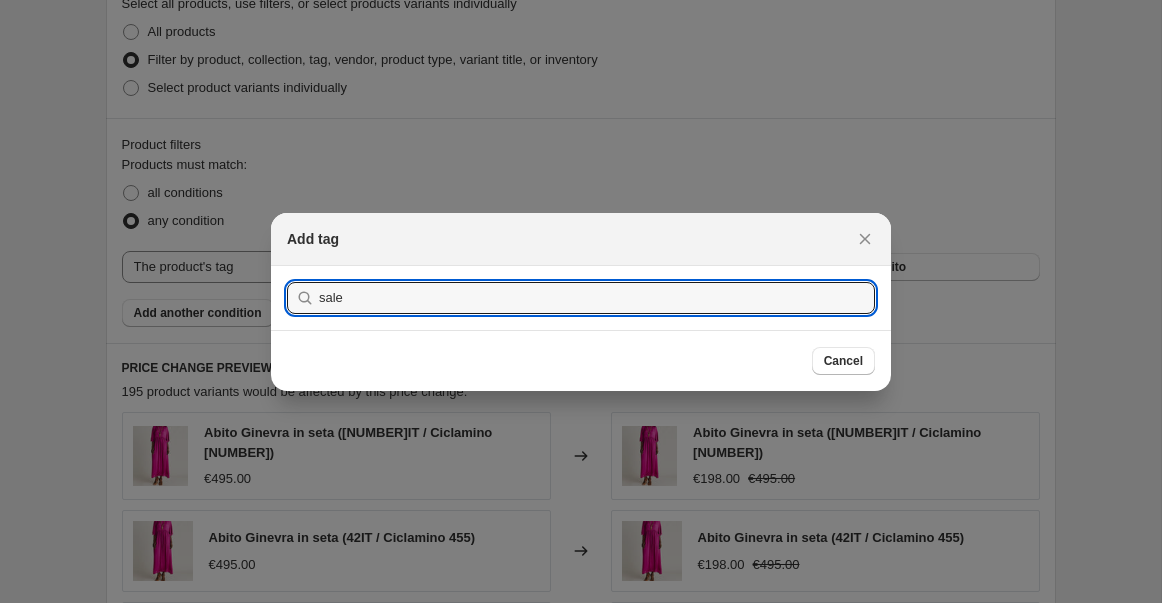 click on "Submit" at bounding box center (315, 276) 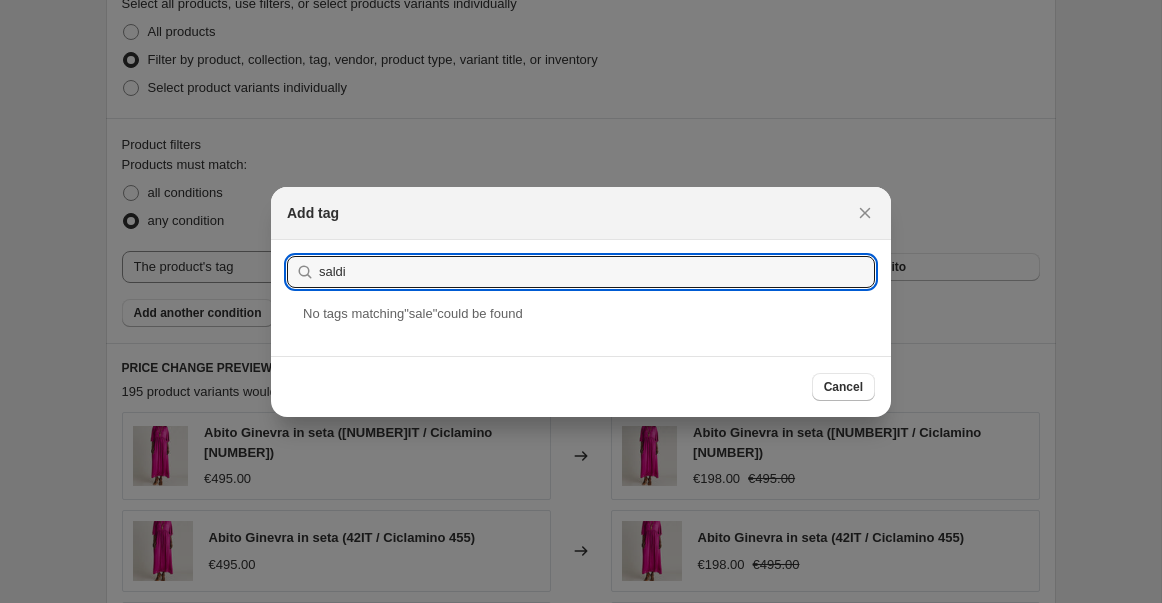 type on "saldi" 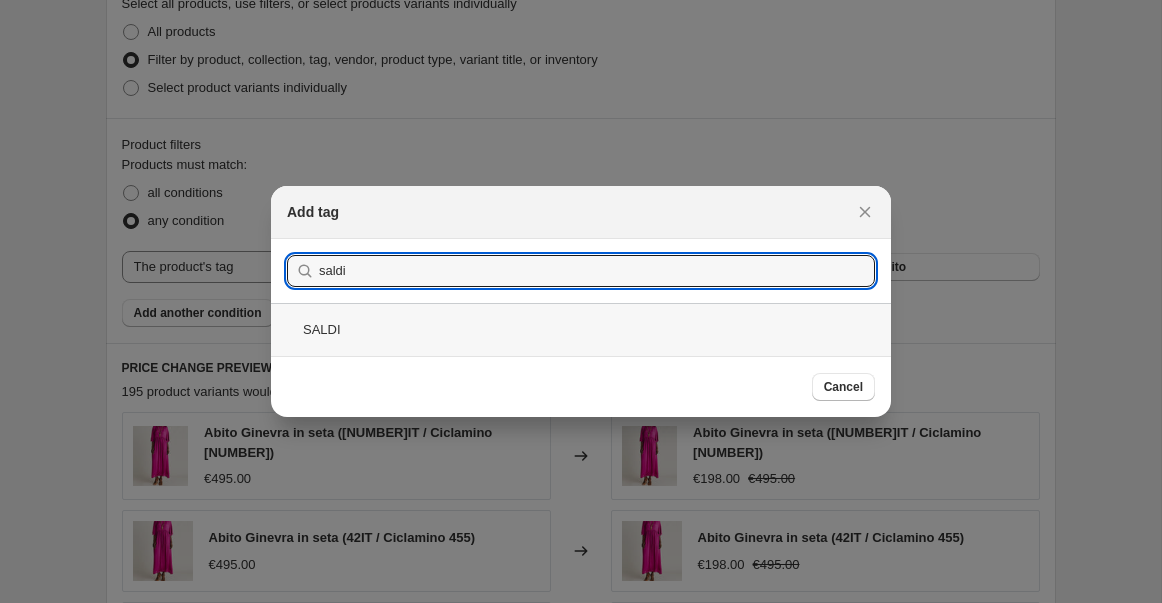 click on "SALDI" at bounding box center (581, 329) 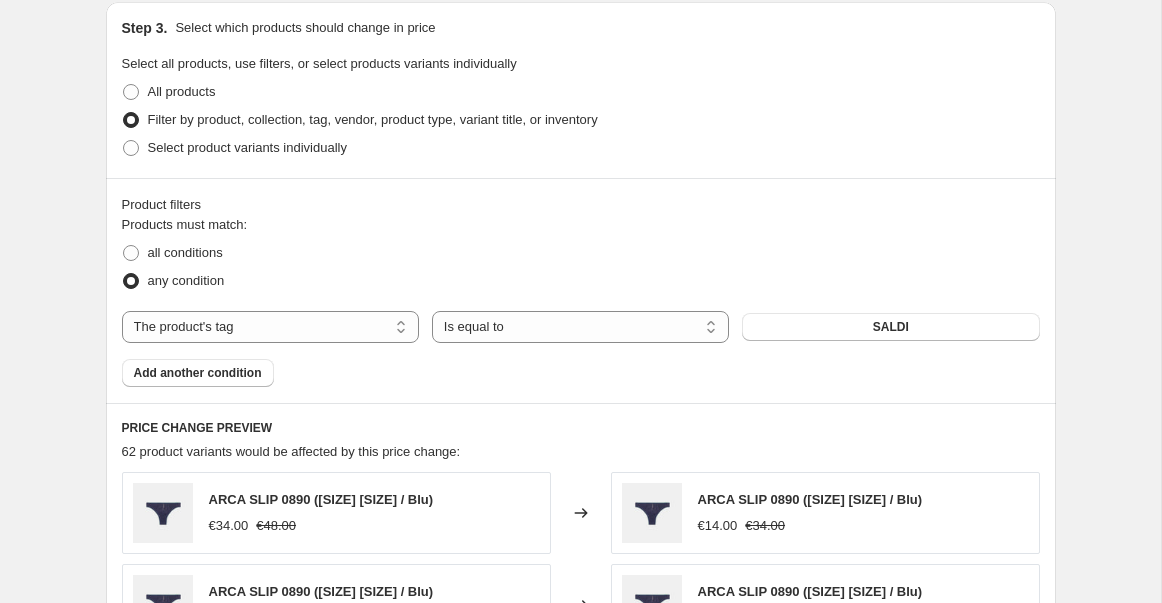 scroll, scrollTop: 981, scrollLeft: 0, axis: vertical 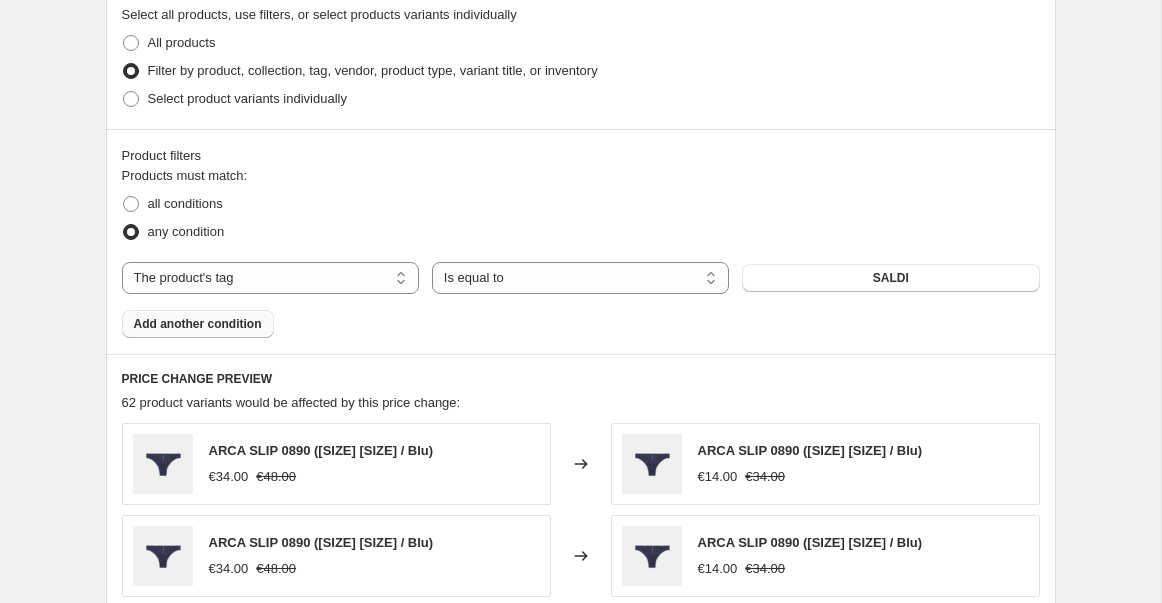 click on "Add another condition" at bounding box center [198, 324] 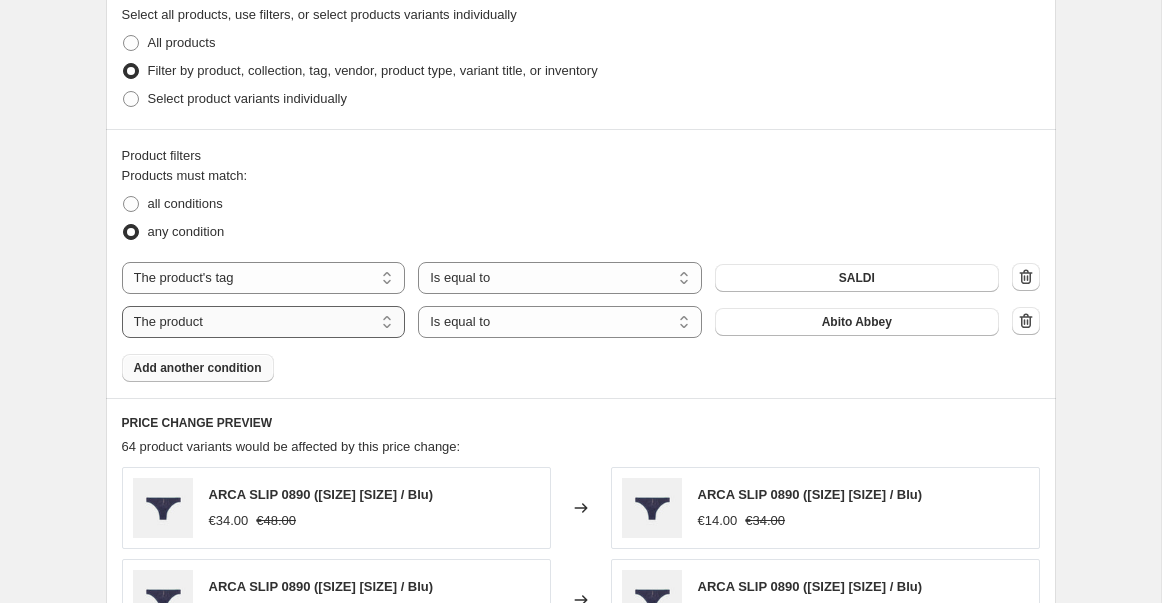 click on "The product The product's collection The product's tag The product's vendor The product's type The product's status The variant's title Inventory quantity" at bounding box center (264, 322) 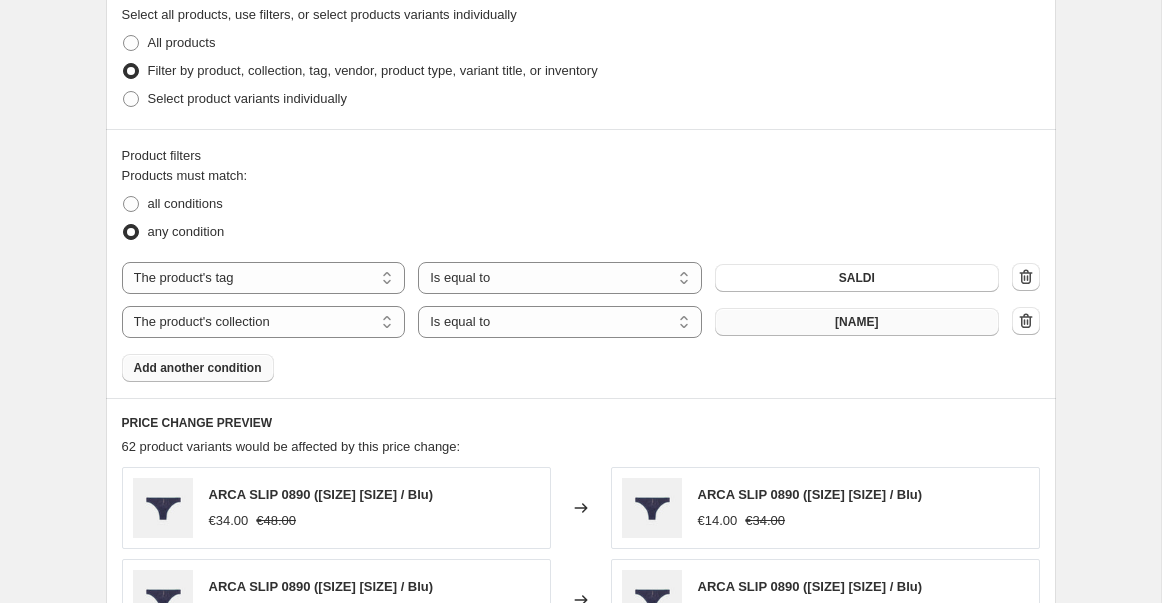 click on "[NAME]" at bounding box center [857, 322] 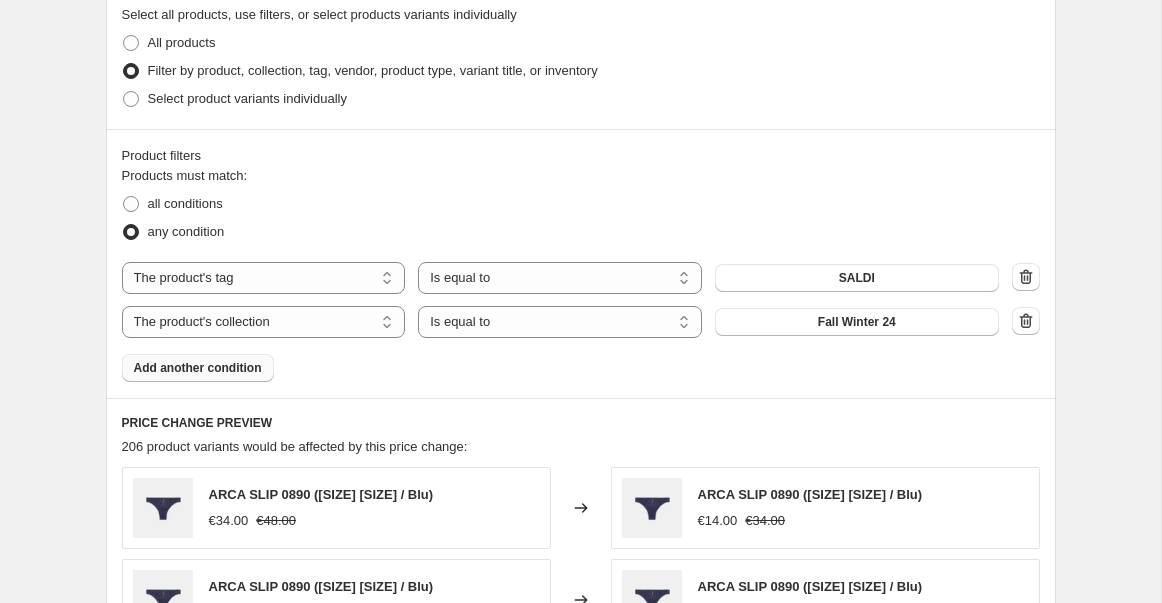 scroll, scrollTop: 1011, scrollLeft: 0, axis: vertical 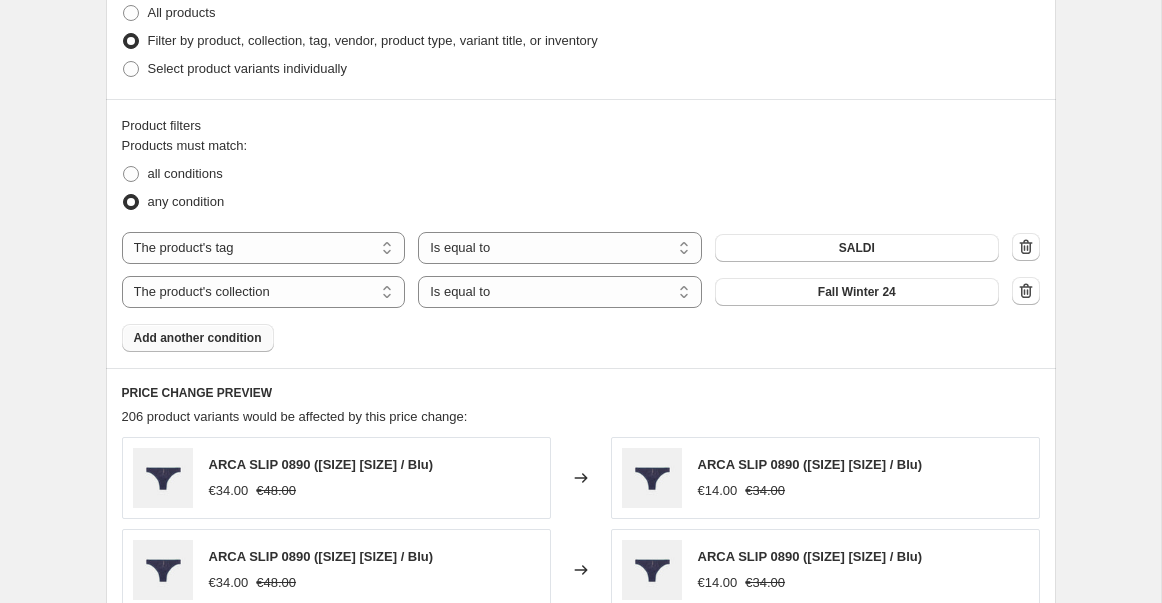click on "Add another condition" at bounding box center [198, 338] 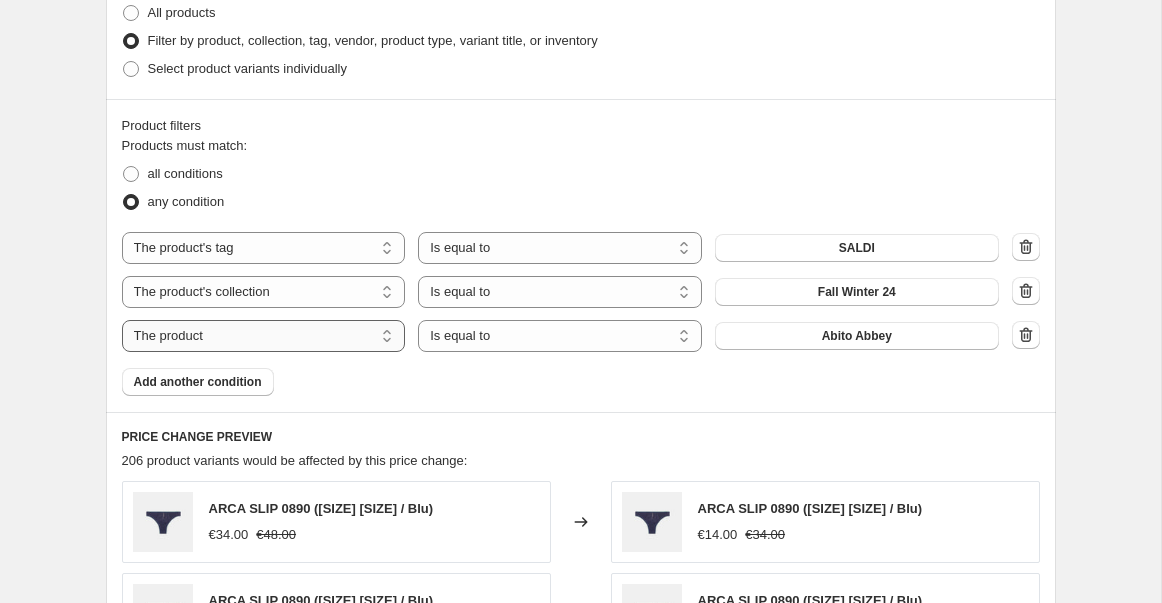 click on "The product The product's collection The product's tag The product's vendor The product's type The product's status The variant's title Inventory quantity" at bounding box center [264, 336] 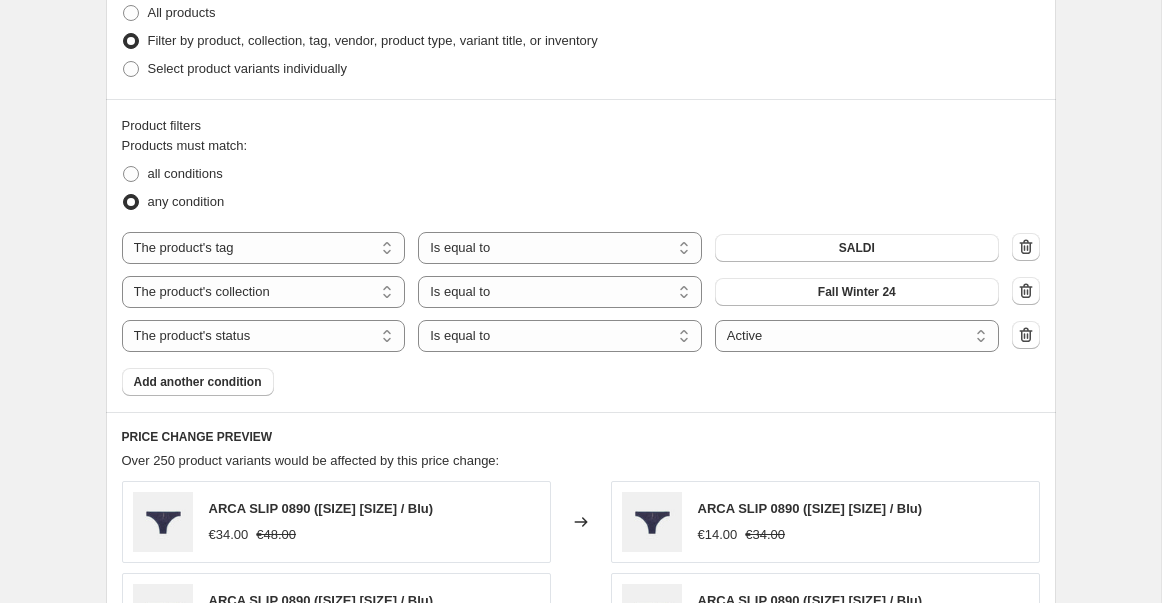click on "Products must match: all conditions any condition The product The product's collection The product's tag The product's vendor The product's type The product's status The variant's title Inventory quantity The product's tag Is equal to Is not equal to Is equal to SALDI The product The product's collection The product's tag The product's vendor The product's type The product's status The variant's title Inventory quantity The product's collection Is equal to Is not equal to Is equal to Fall Winter 24 The product The product's collection The product's tag The product's vendor The product's type The product's status The variant's title Inventory quantity The product's status Is equal to Is not equal to Is equal to Active Draft Archived Active Add another condition" at bounding box center [581, 266] 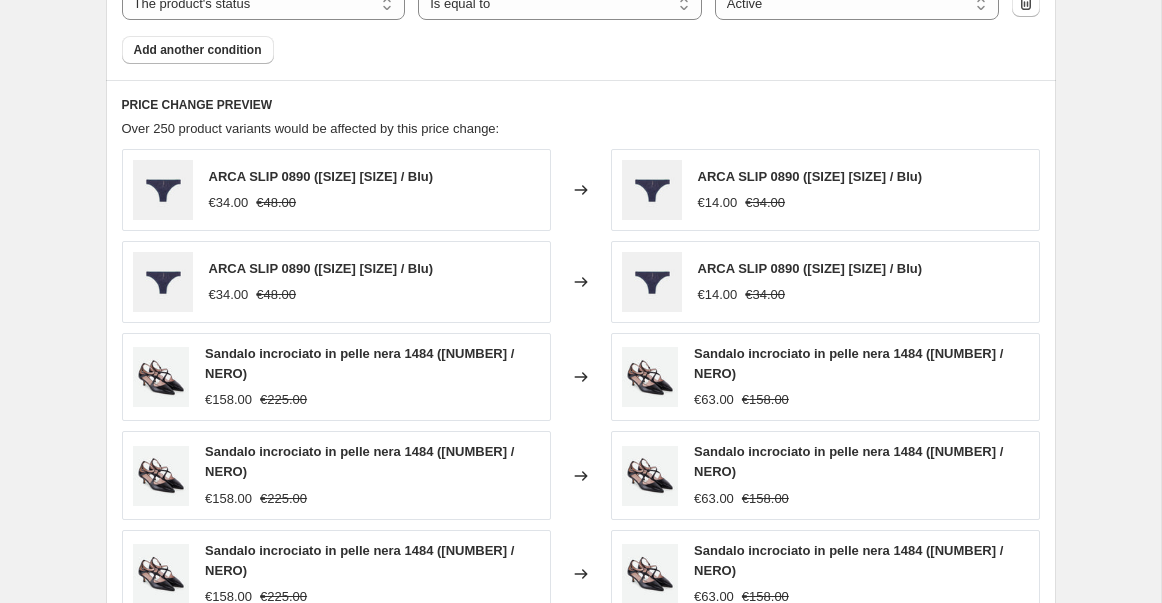 scroll, scrollTop: 1709, scrollLeft: 0, axis: vertical 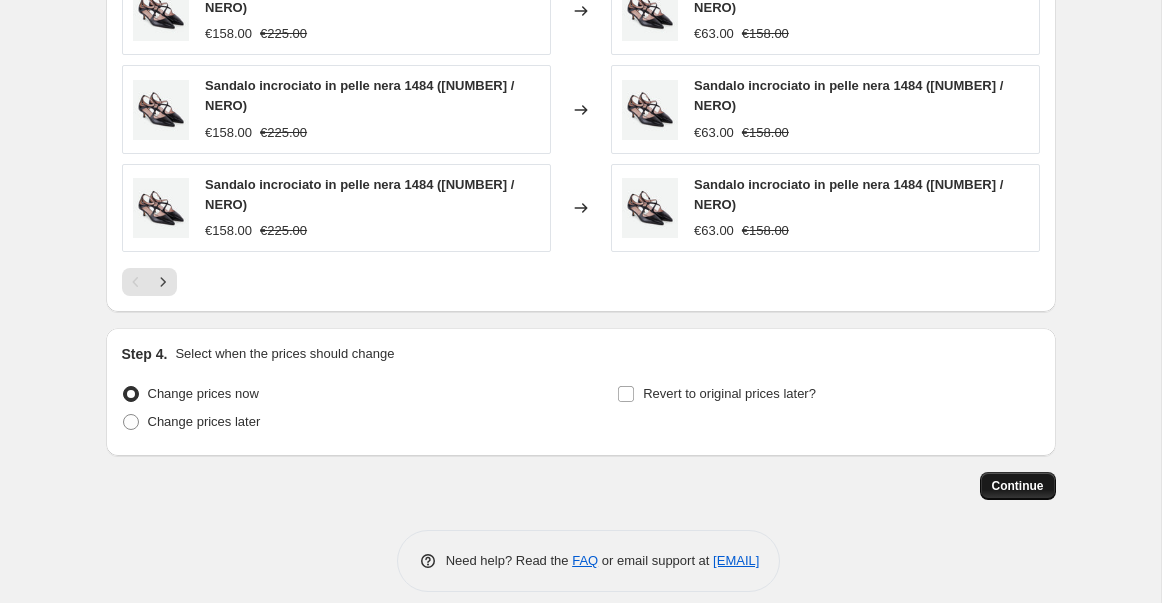 click on "Continue" at bounding box center (1018, 486) 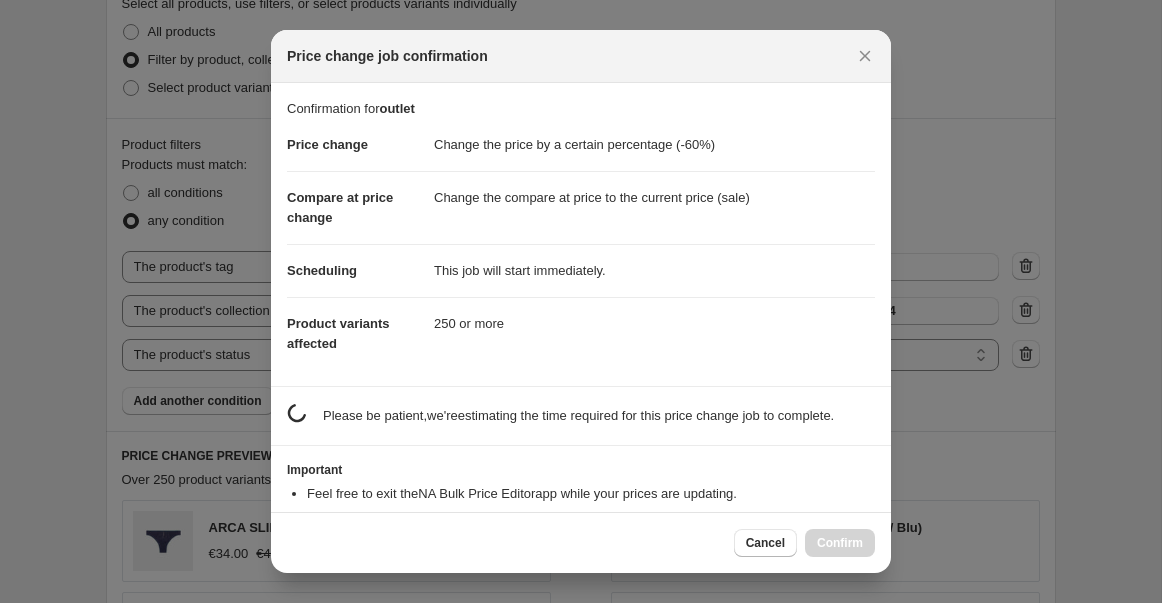 scroll, scrollTop: 0, scrollLeft: 0, axis: both 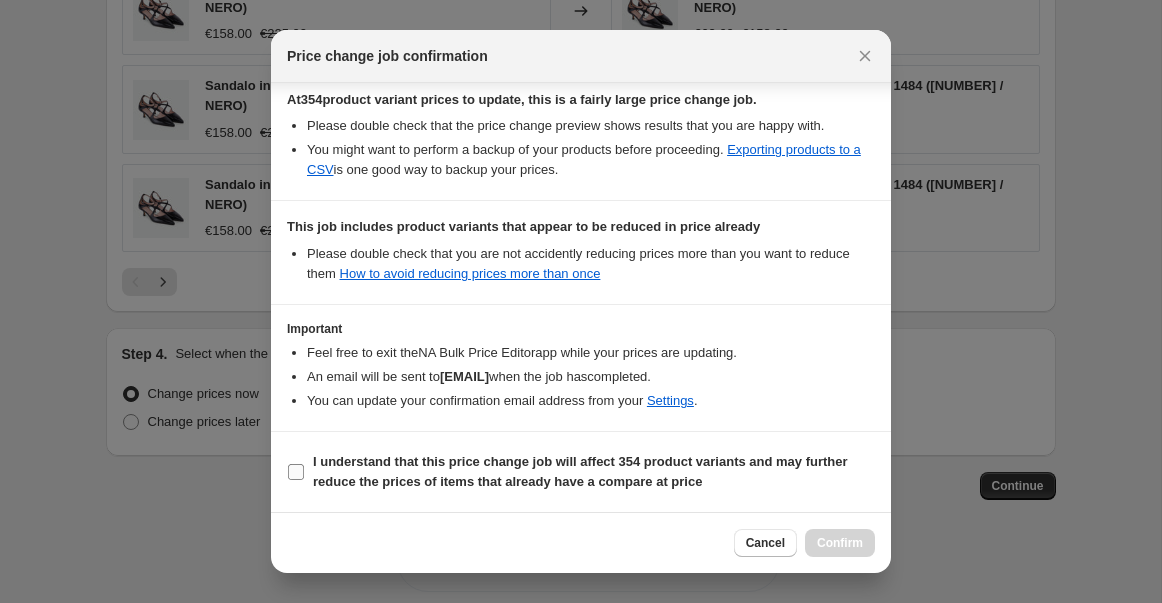 click at bounding box center [296, 472] 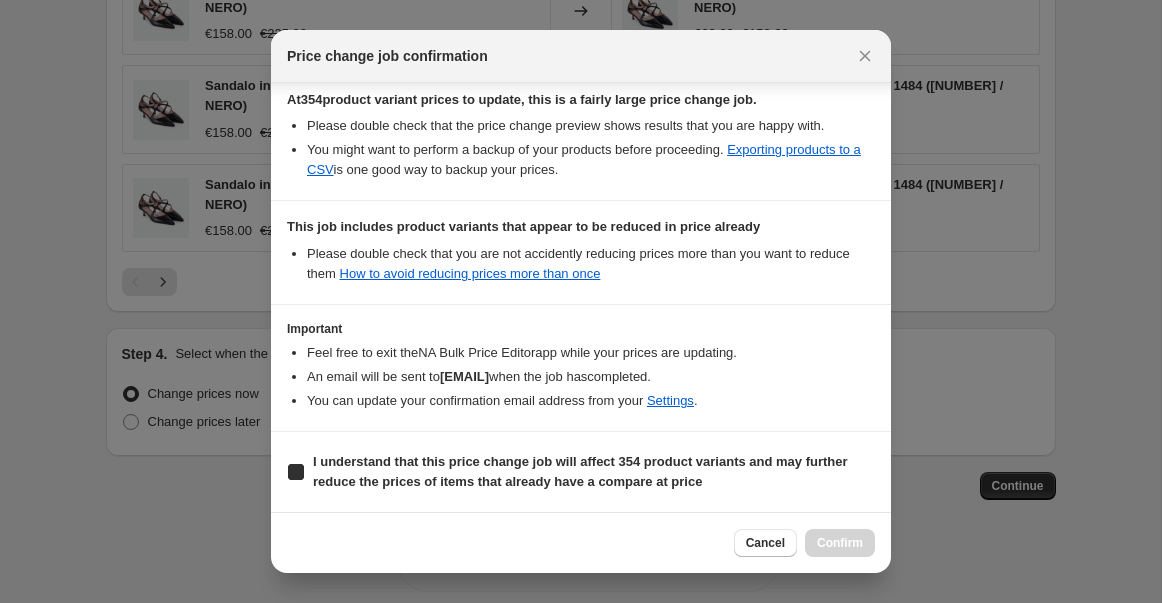 checkbox on "true" 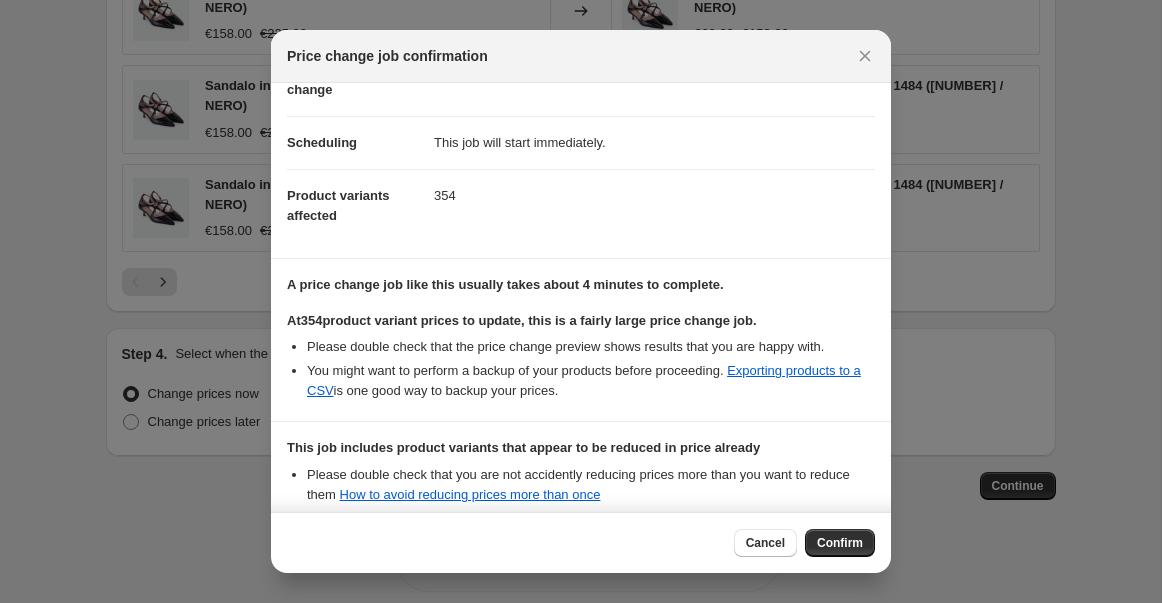 scroll, scrollTop: 0, scrollLeft: 0, axis: both 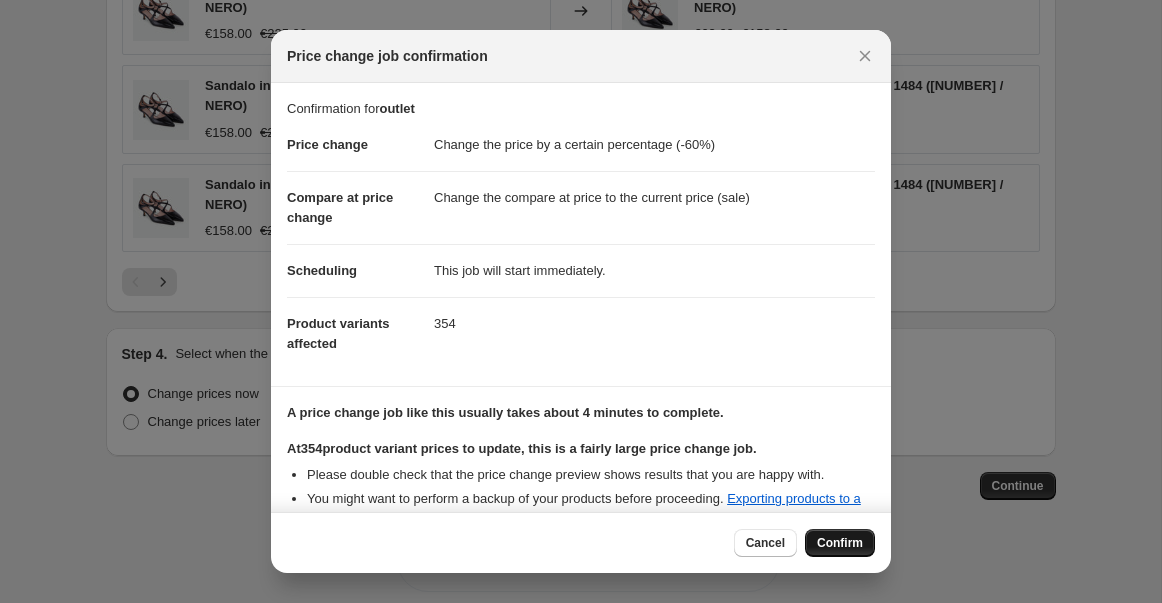 click on "Confirm" at bounding box center (840, 543) 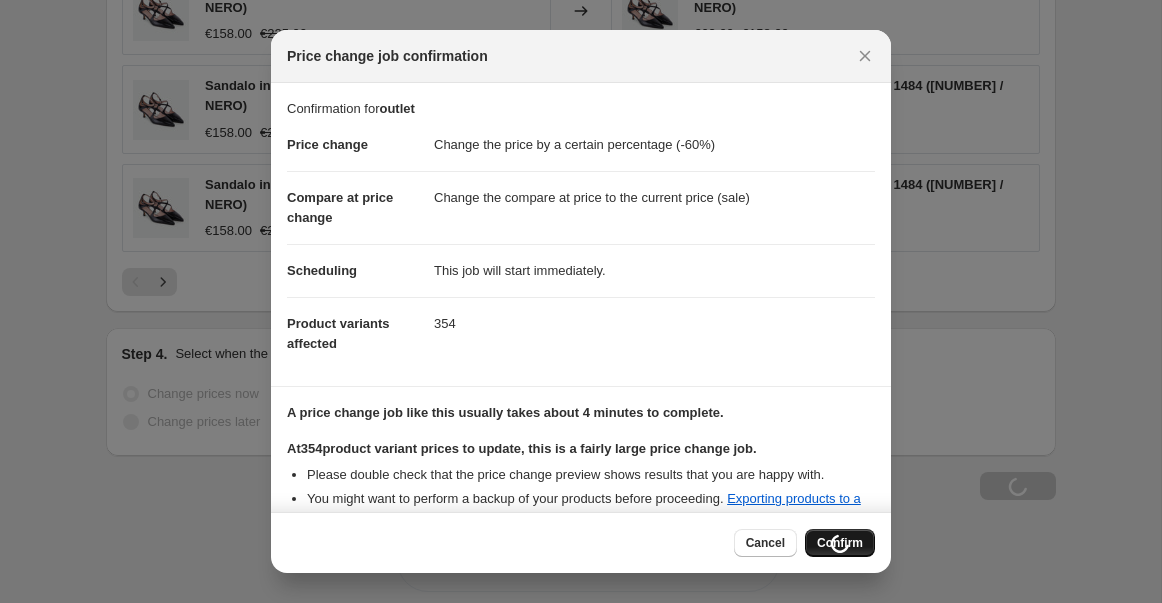 type on "outlet" 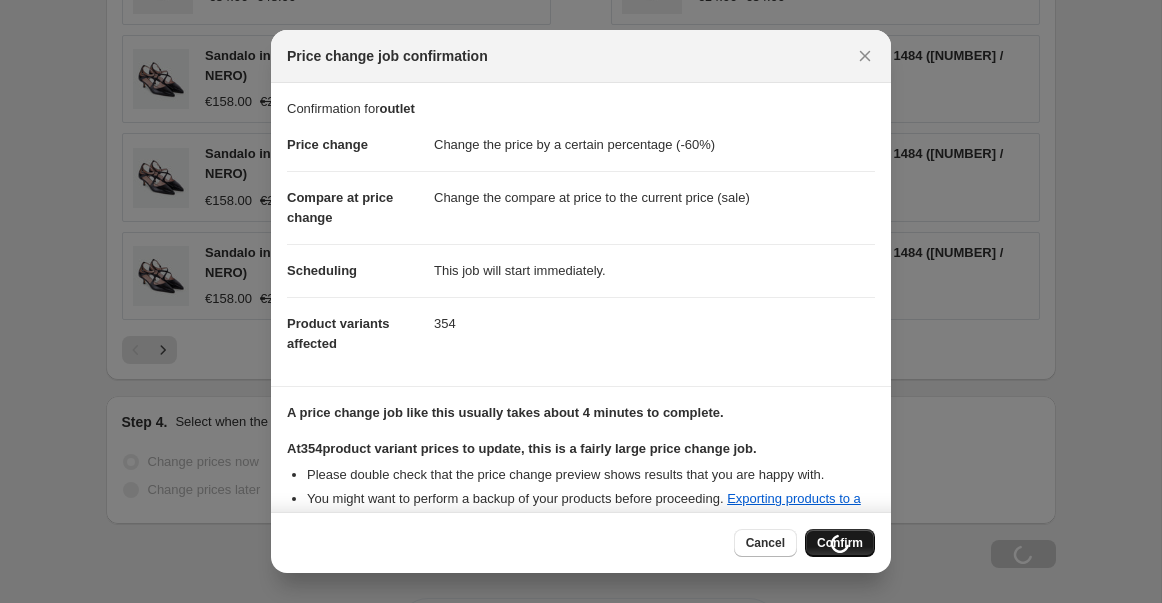 scroll, scrollTop: 1777, scrollLeft: 0, axis: vertical 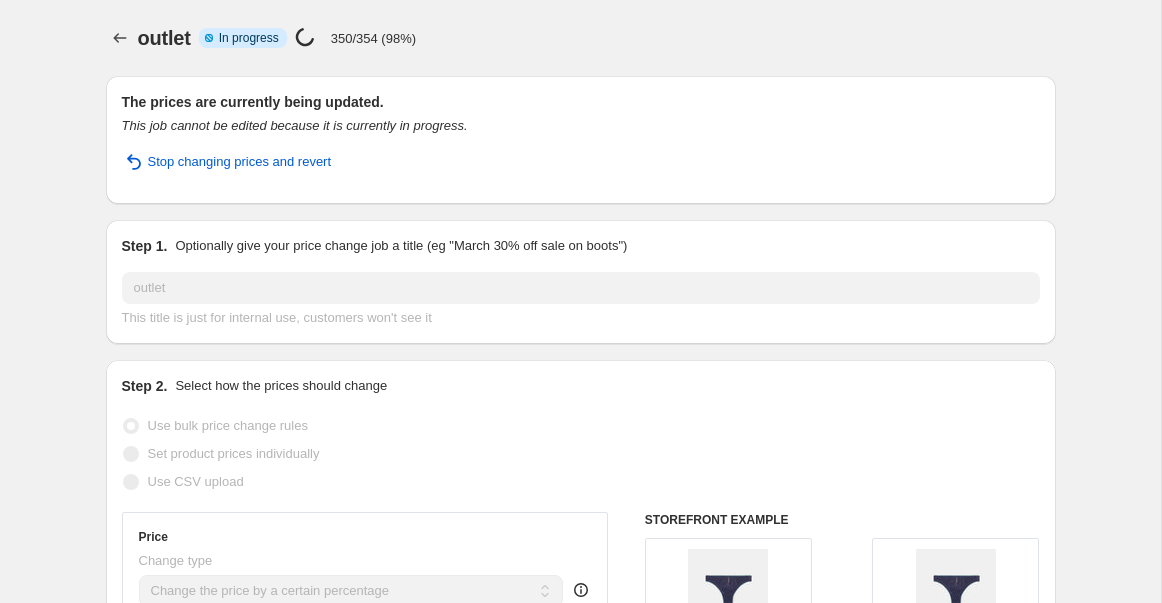 select on "percentage" 